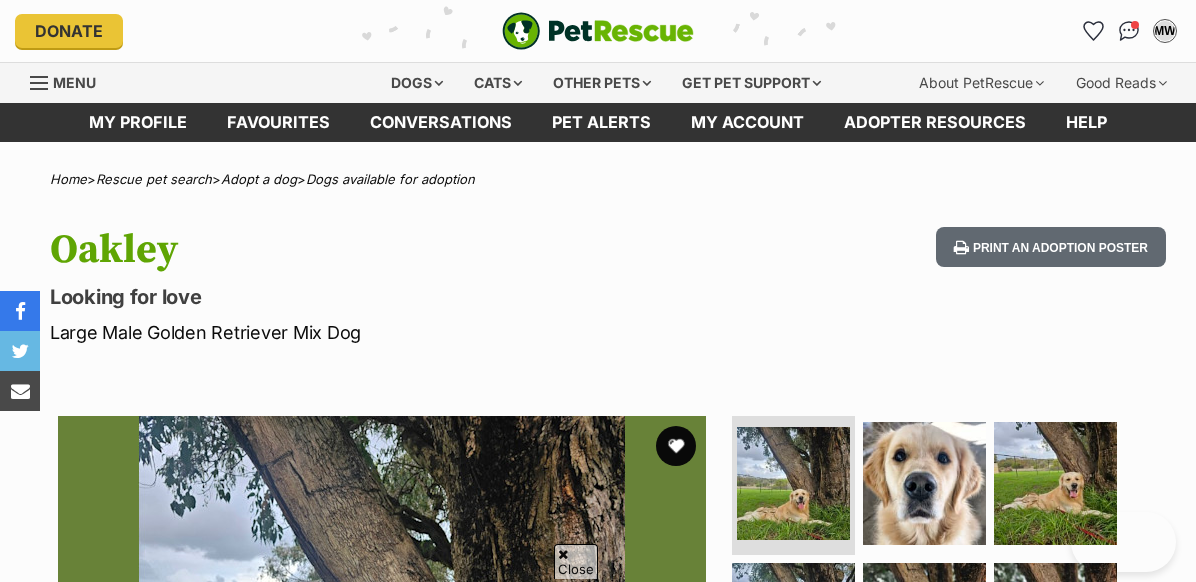 scroll, scrollTop: 733, scrollLeft: 0, axis: vertical 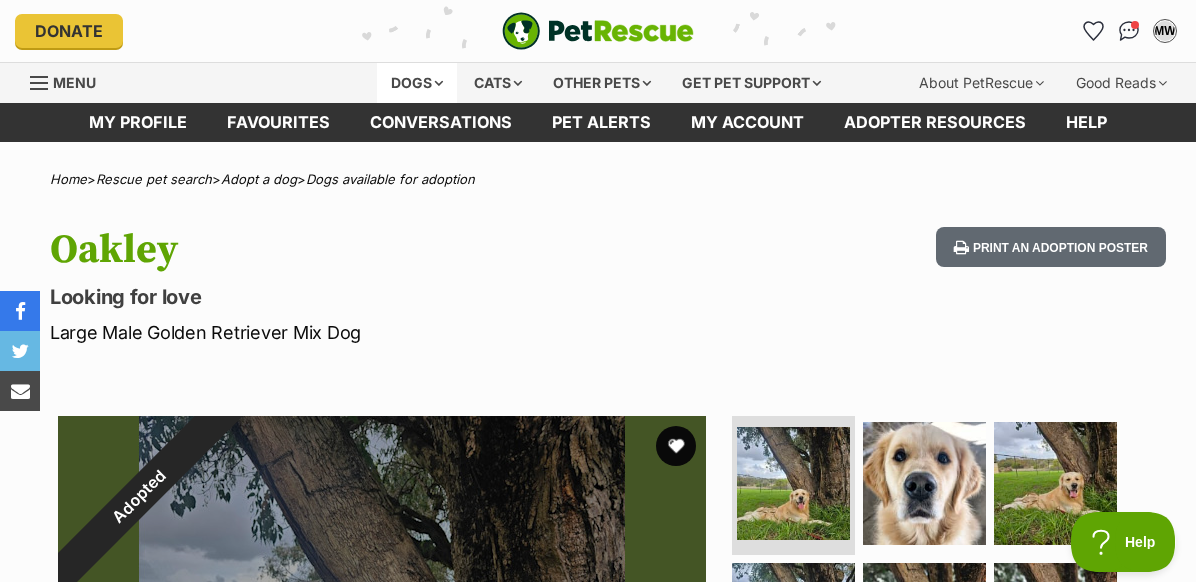 click on "Dogs" at bounding box center (417, 83) 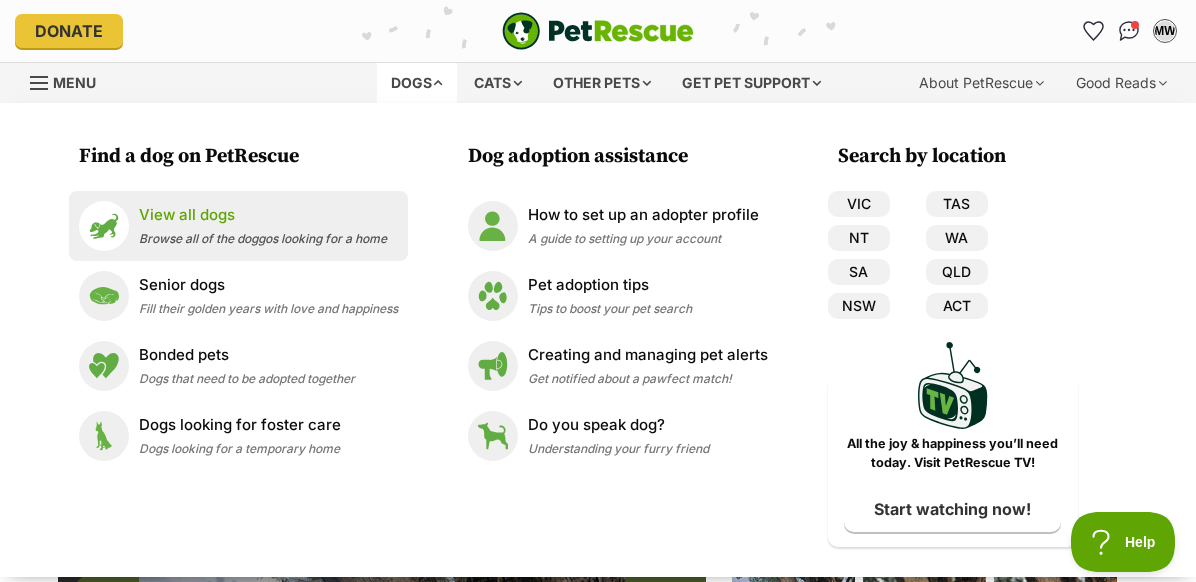 click on "View all dogs" at bounding box center [263, 215] 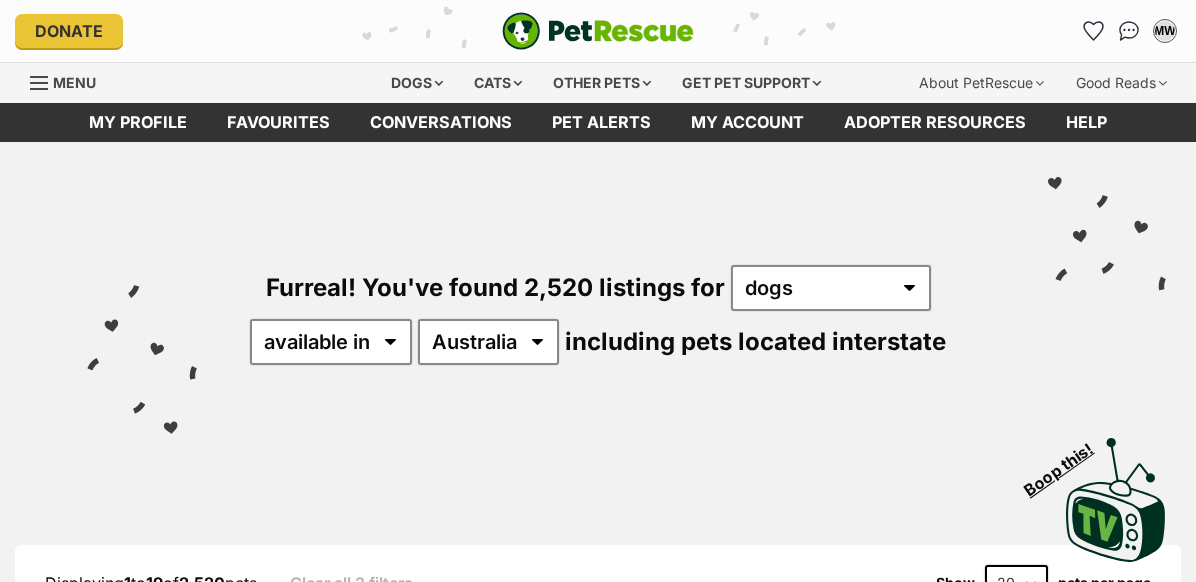 scroll, scrollTop: 0, scrollLeft: 0, axis: both 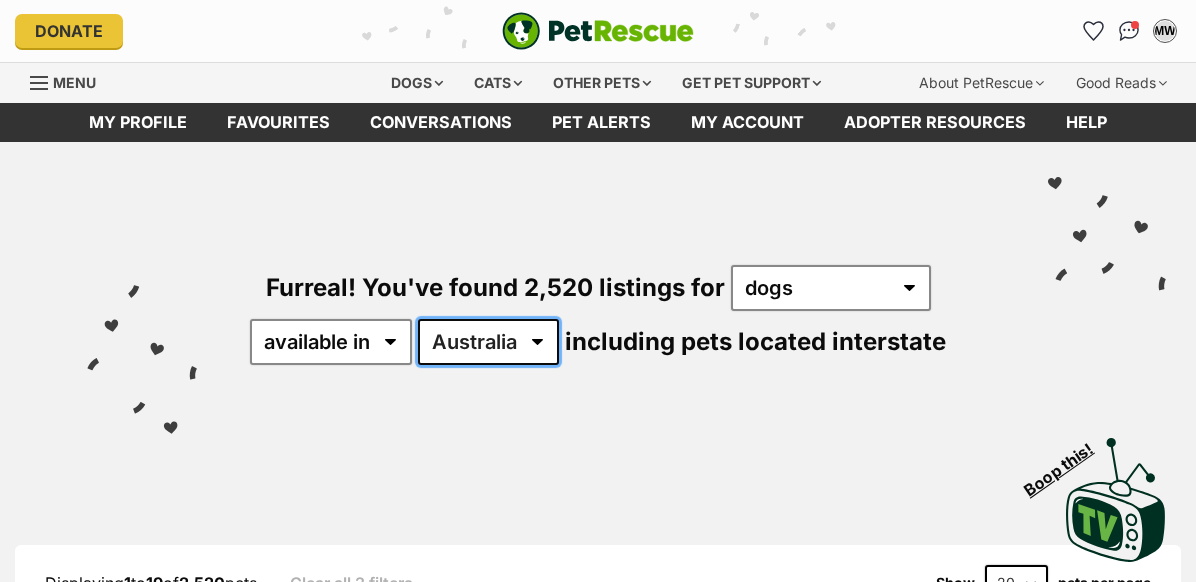 click on "Australia
ACT
NSW
NT
QLD
SA
TAS
VIC
WA" at bounding box center [488, 342] 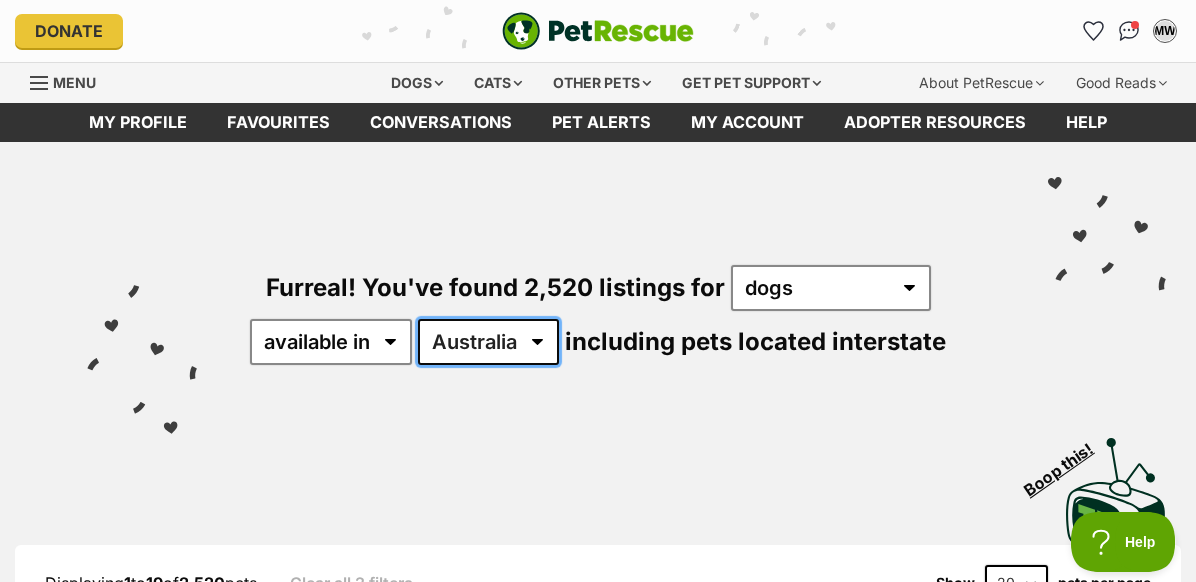 scroll, scrollTop: 0, scrollLeft: 0, axis: both 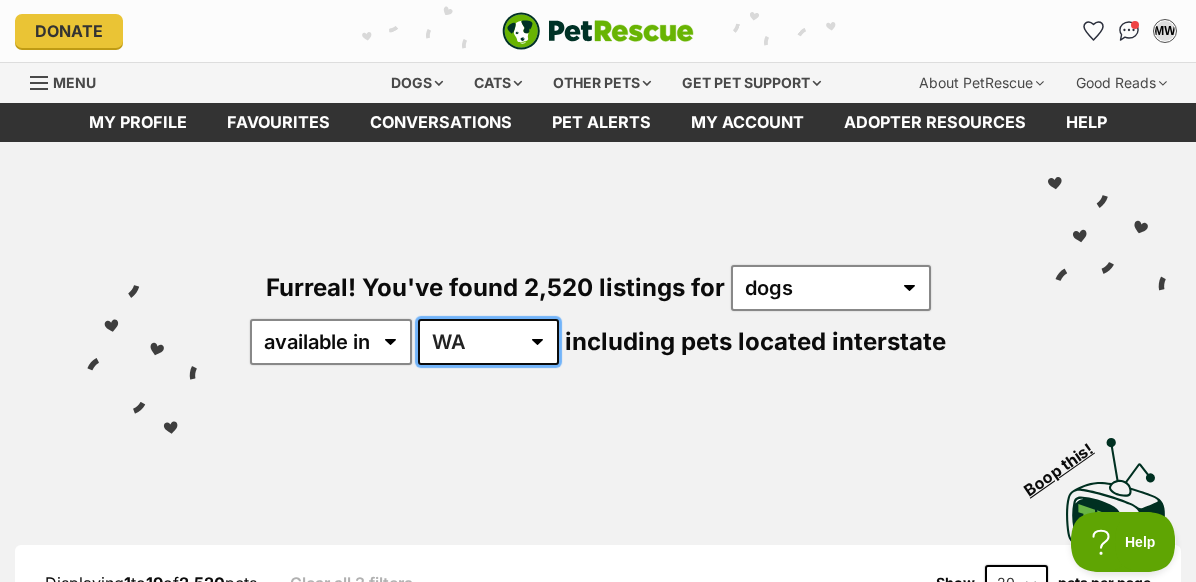 click on "Australia
ACT
NSW
NT
QLD
SA
TAS
VIC
WA" at bounding box center (488, 342) 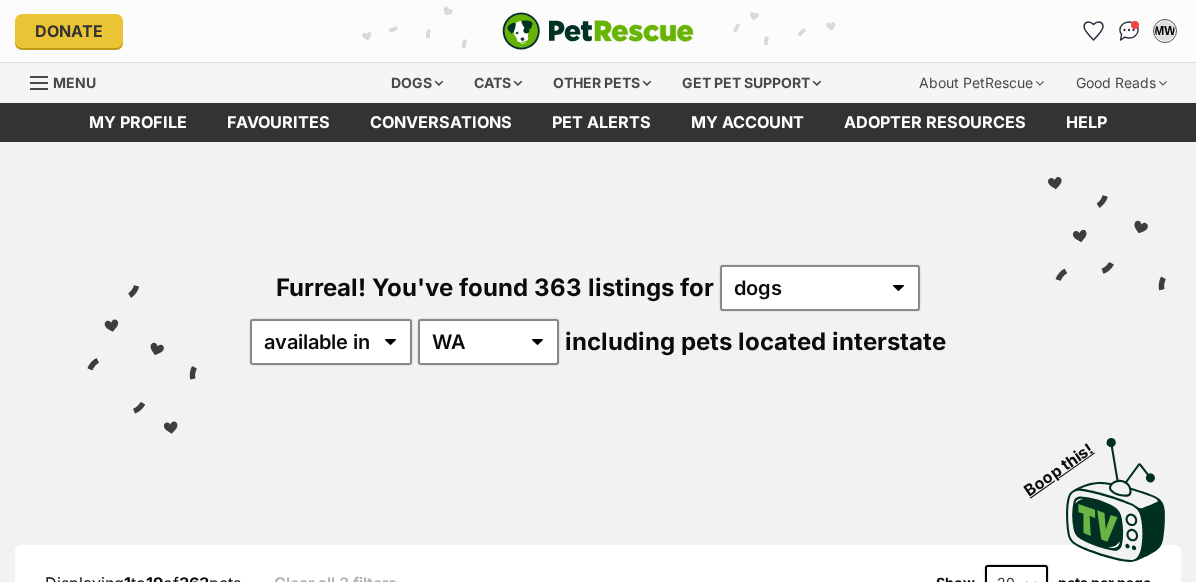 scroll, scrollTop: 132, scrollLeft: 0, axis: vertical 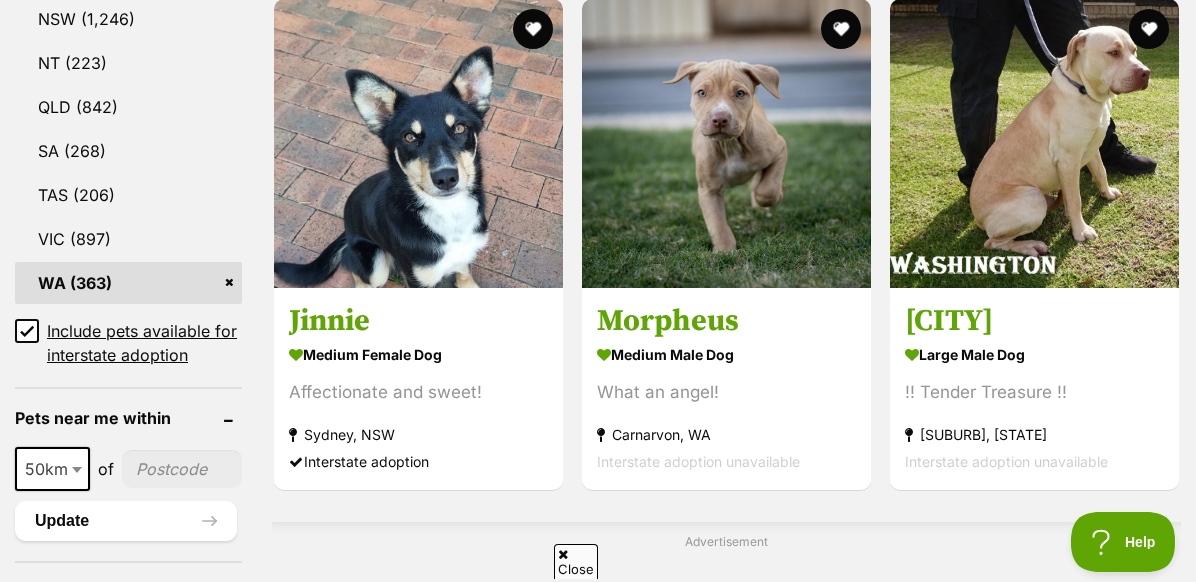 click 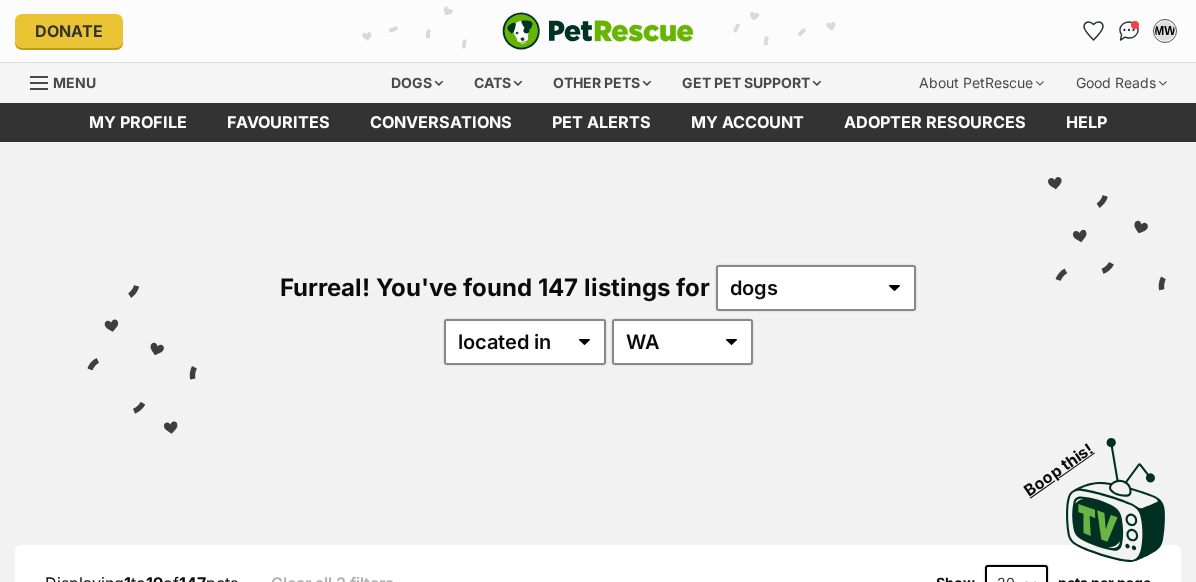 scroll, scrollTop: 0, scrollLeft: 0, axis: both 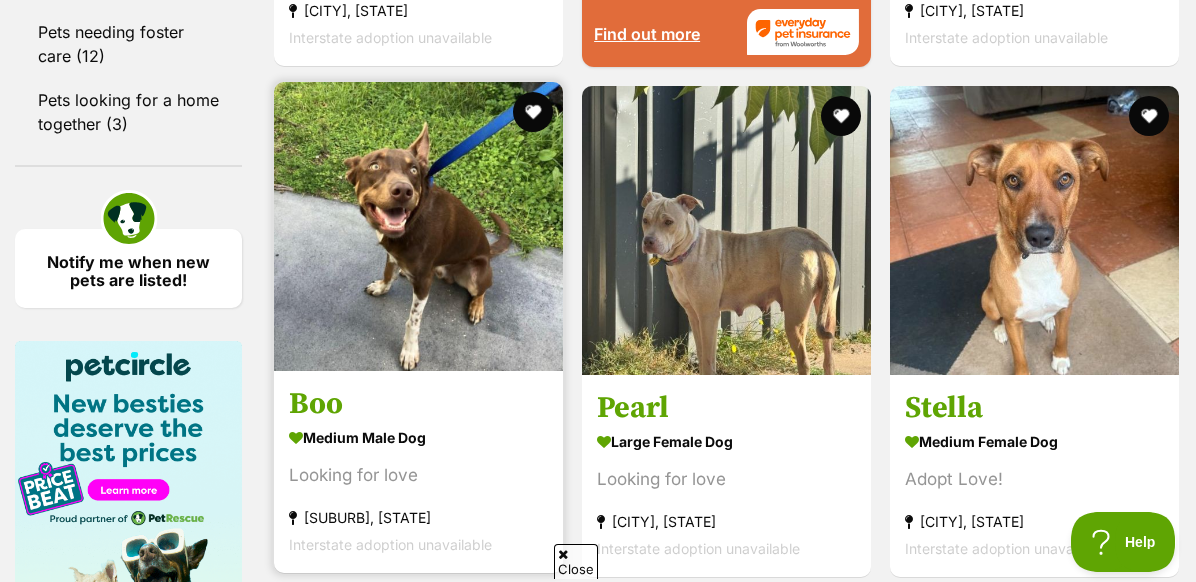 click on "Boo" at bounding box center [418, 404] 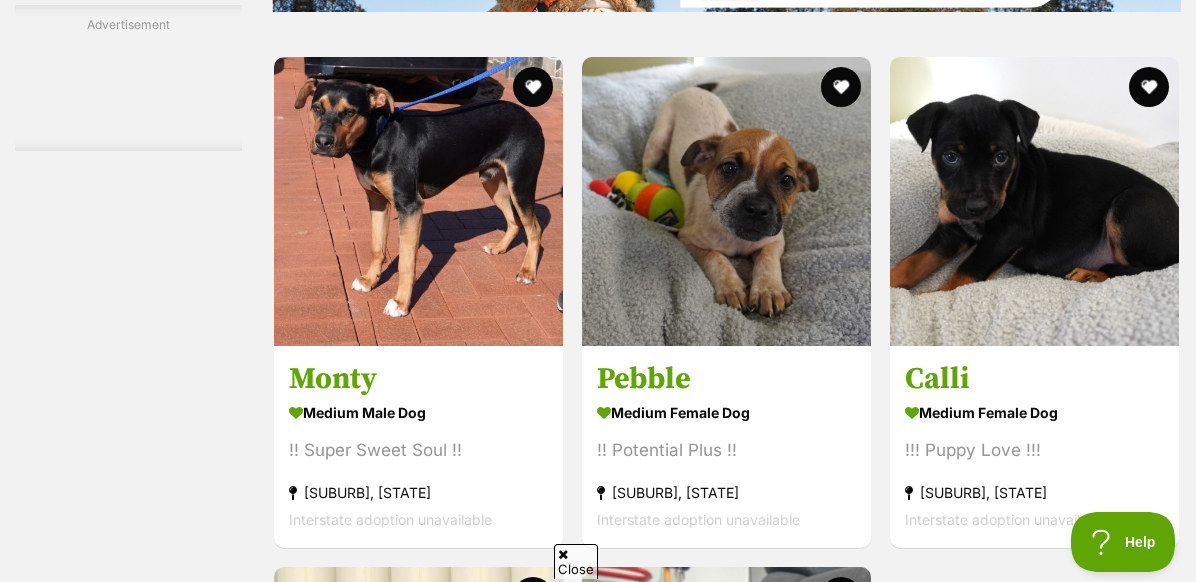 scroll, scrollTop: 3529, scrollLeft: 0, axis: vertical 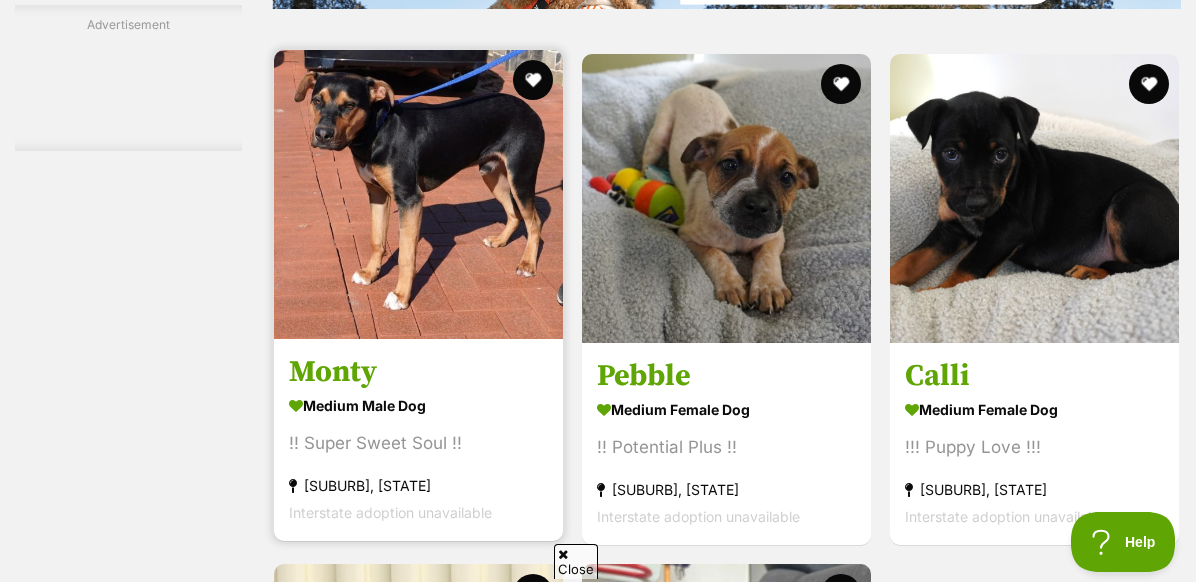 click on "Monty" at bounding box center (418, 372) 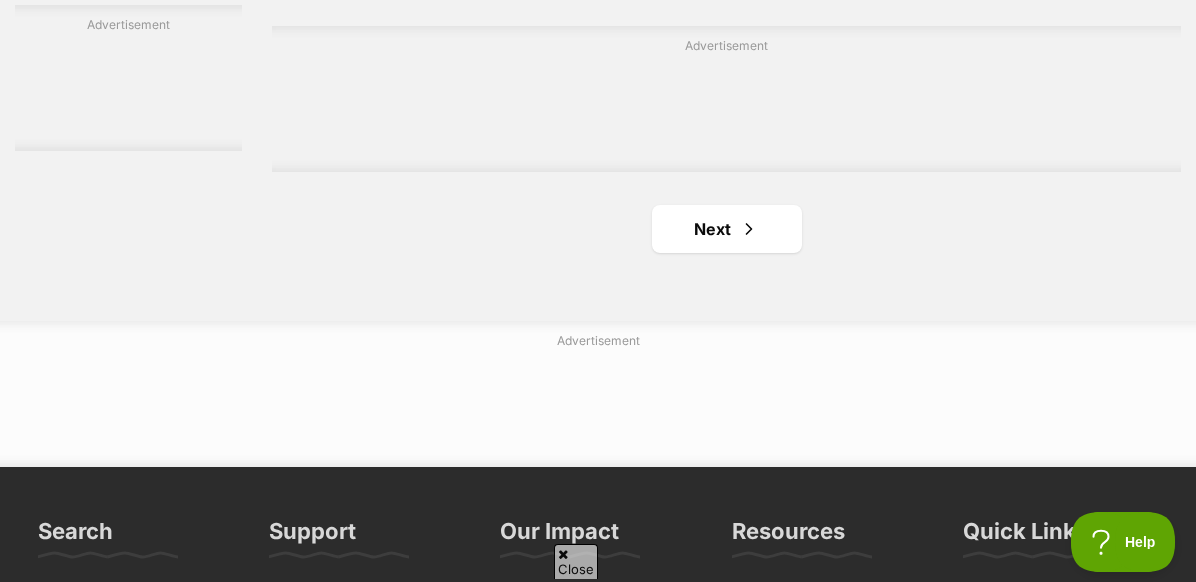 scroll, scrollTop: 4597, scrollLeft: 0, axis: vertical 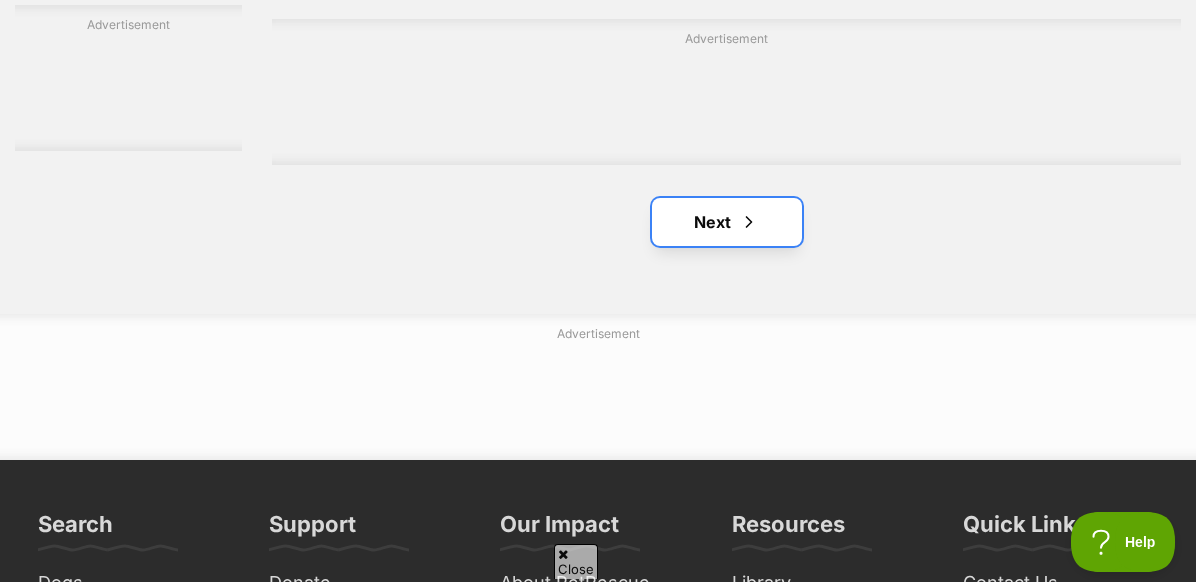 click on "Next" at bounding box center [727, 222] 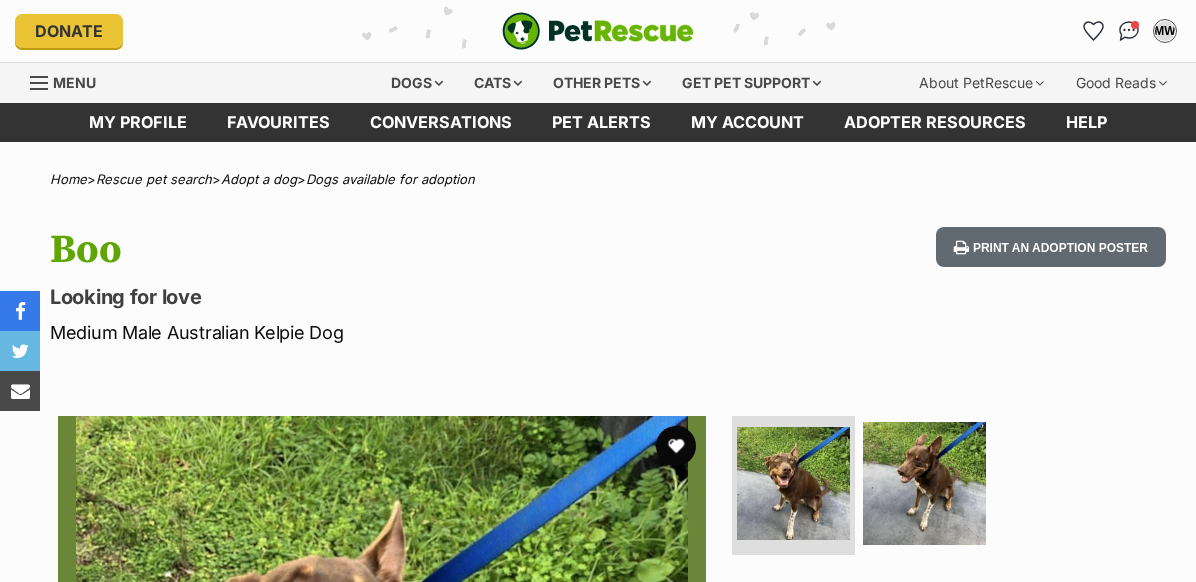 scroll, scrollTop: 0, scrollLeft: 0, axis: both 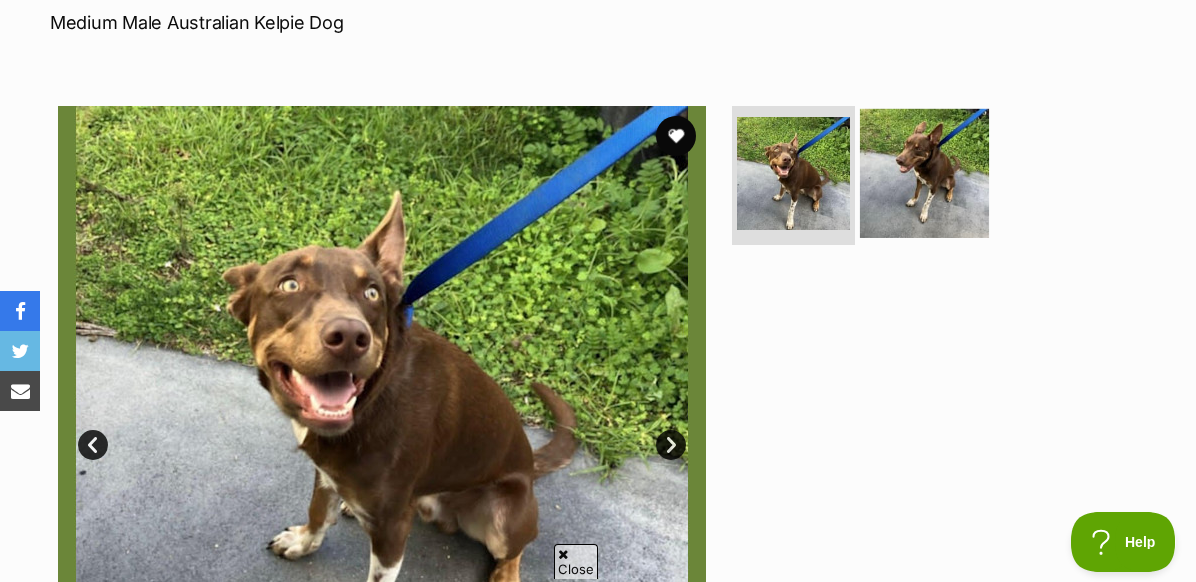 click at bounding box center [924, 172] 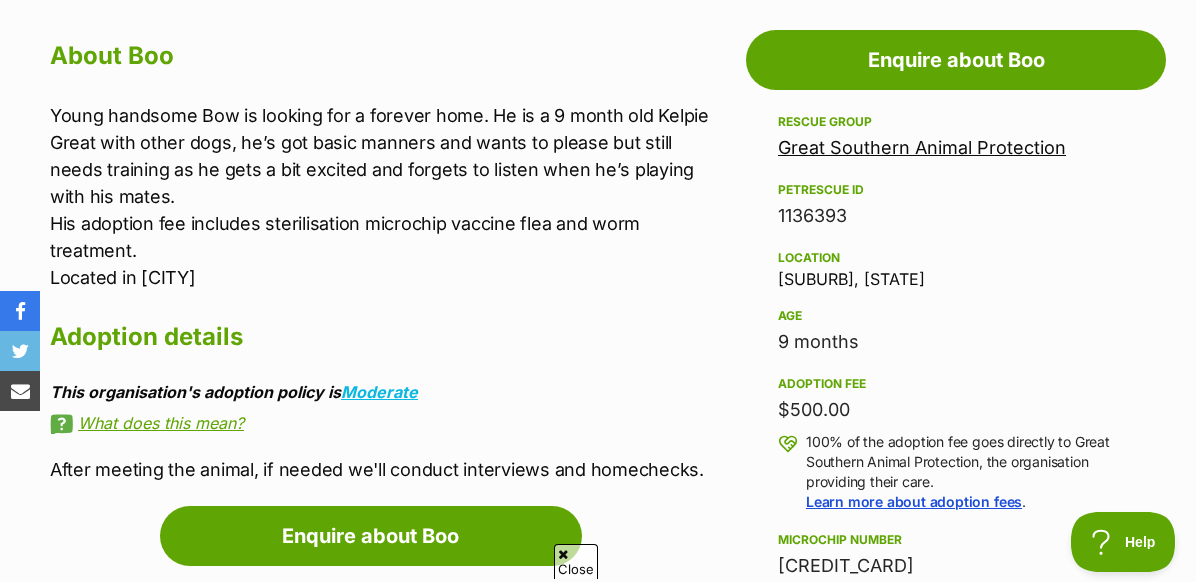 scroll, scrollTop: 1095, scrollLeft: 0, axis: vertical 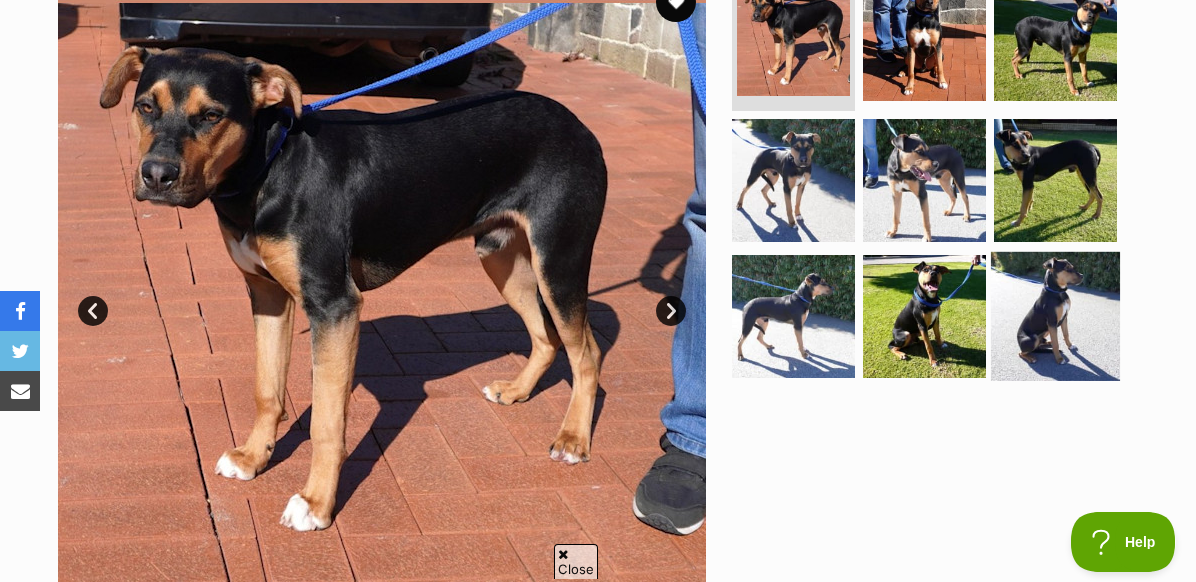 click at bounding box center (1055, 316) 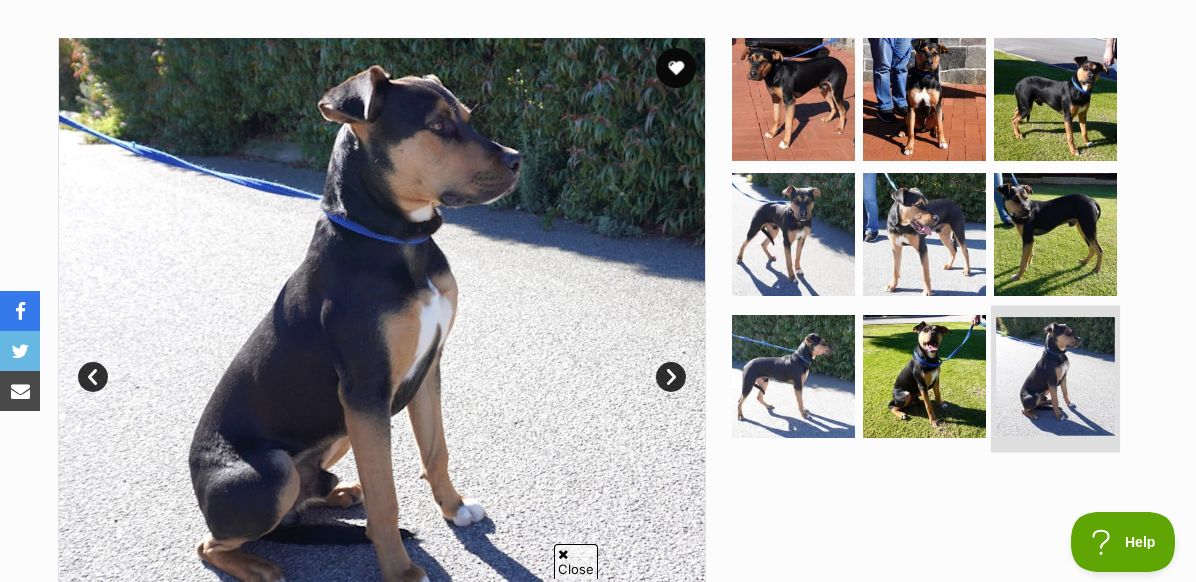 scroll, scrollTop: 376, scrollLeft: 0, axis: vertical 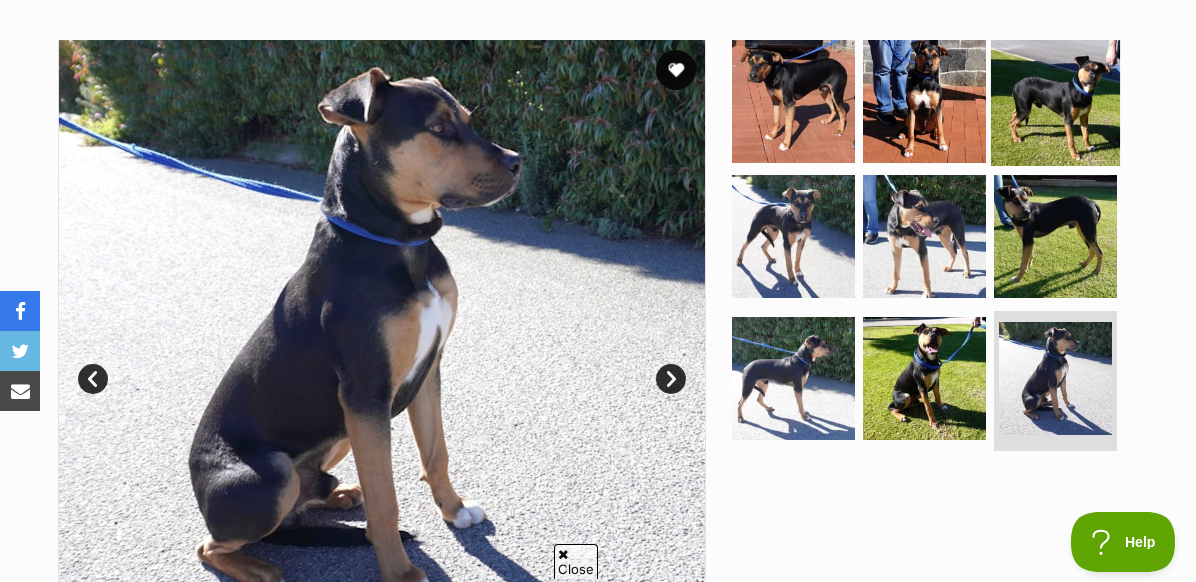 click at bounding box center (1055, 100) 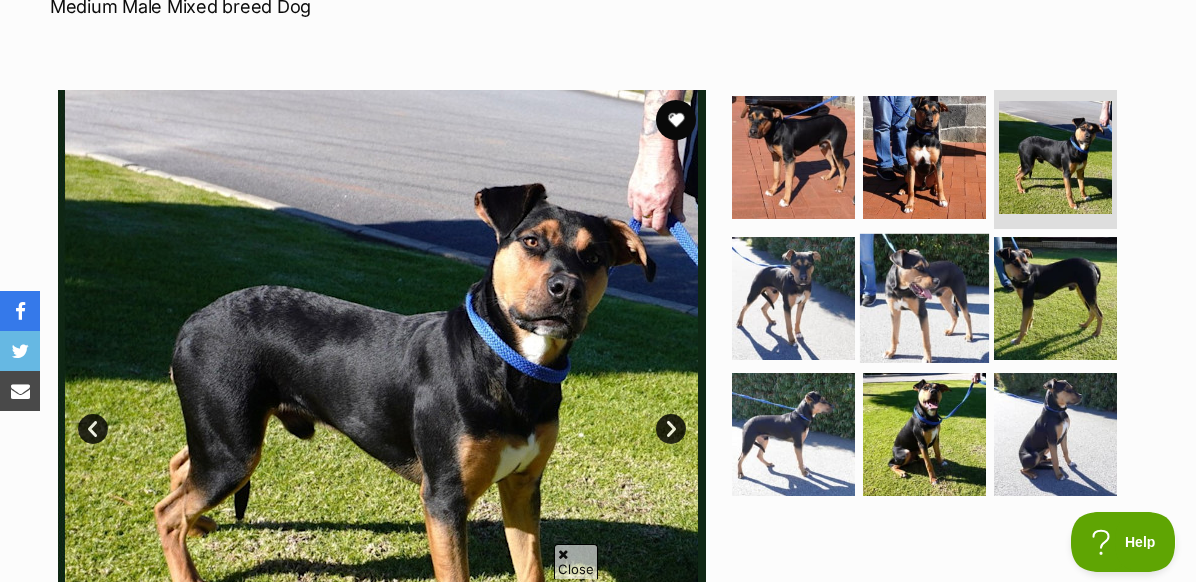 scroll, scrollTop: 322, scrollLeft: 0, axis: vertical 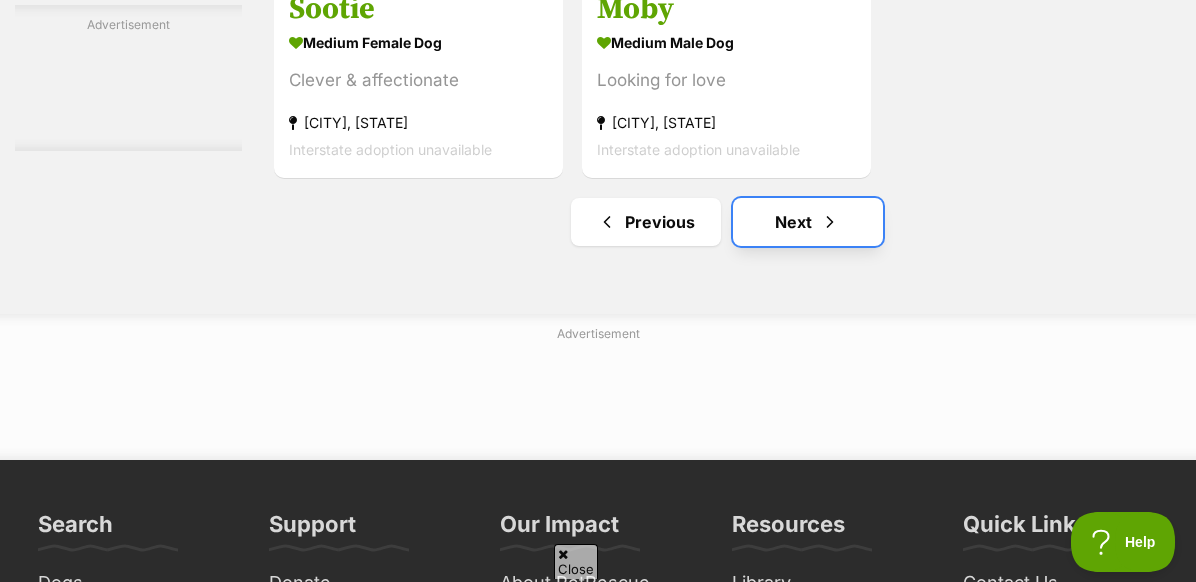 click on "Next" at bounding box center (808, 222) 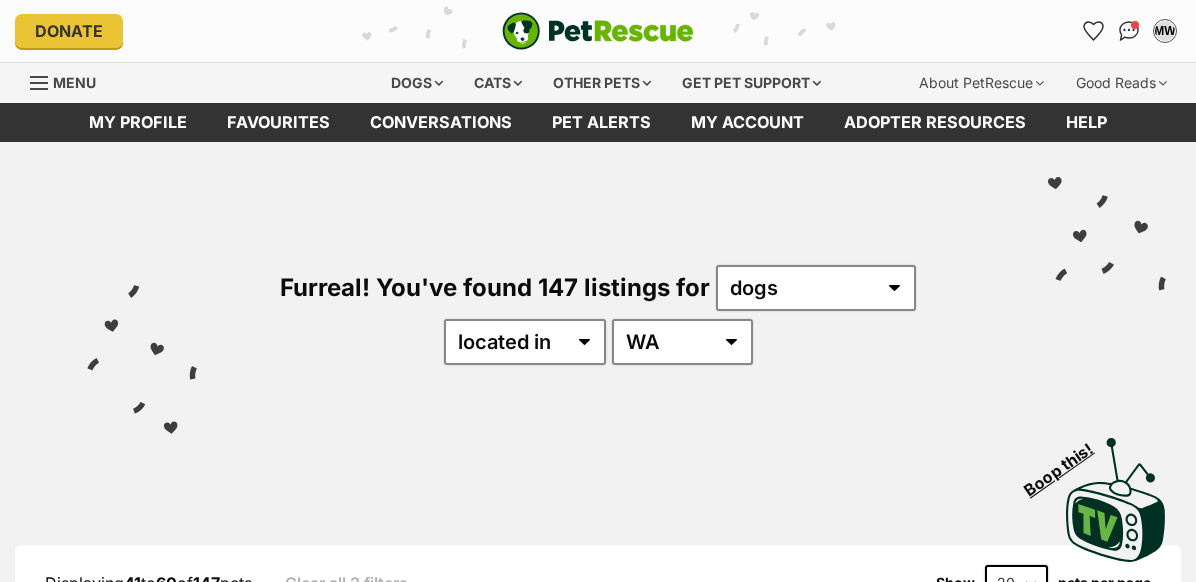 scroll, scrollTop: 0, scrollLeft: 0, axis: both 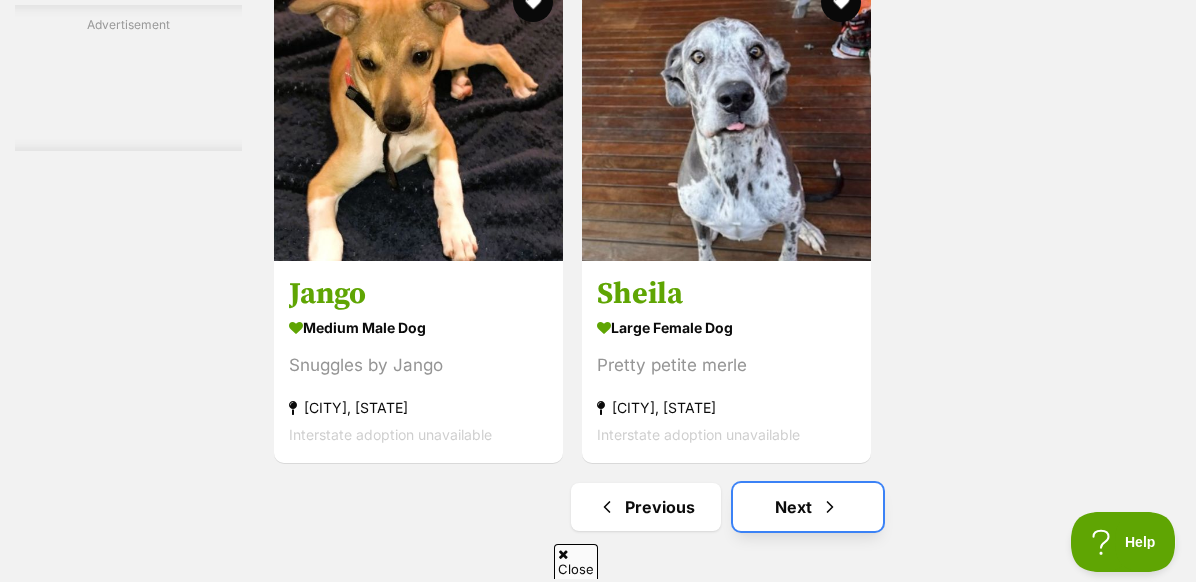 click at bounding box center [830, 507] 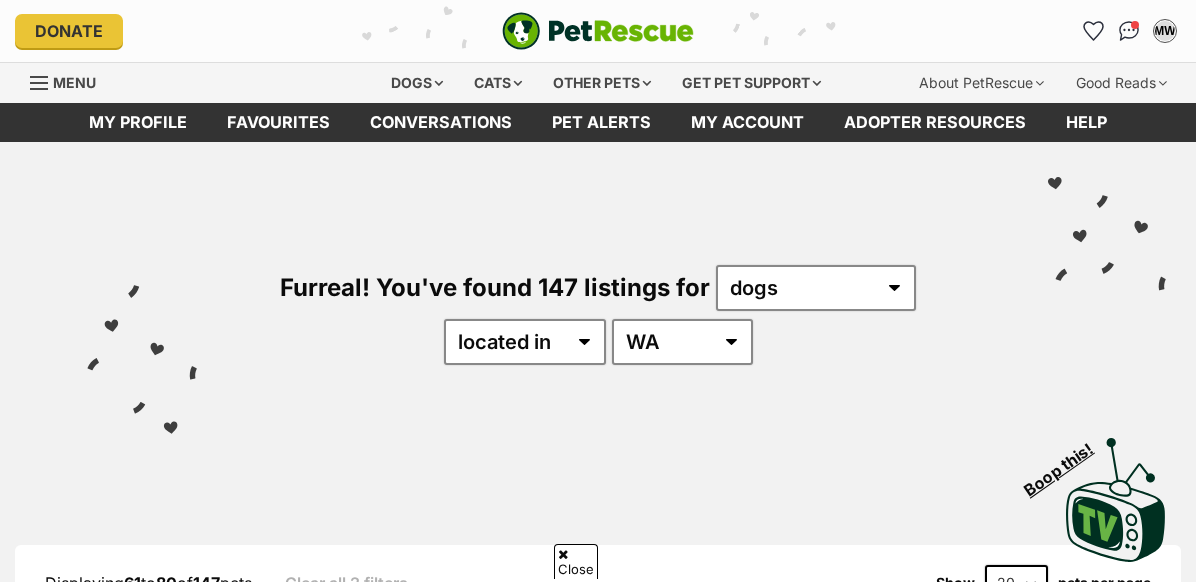 scroll, scrollTop: 289, scrollLeft: 0, axis: vertical 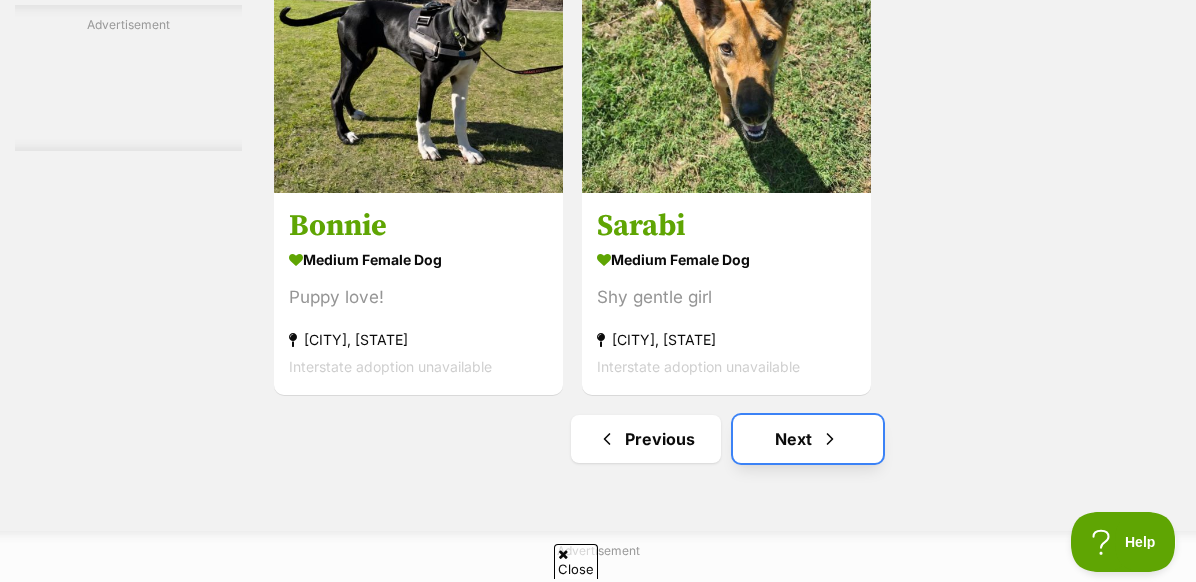 click at bounding box center [830, 439] 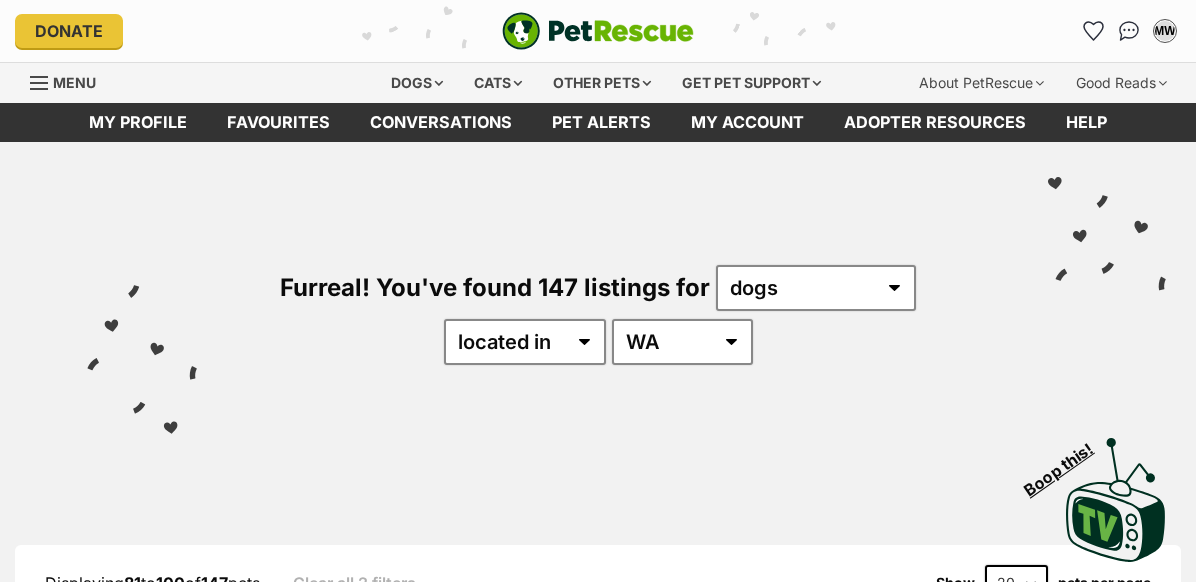 scroll, scrollTop: 0, scrollLeft: 0, axis: both 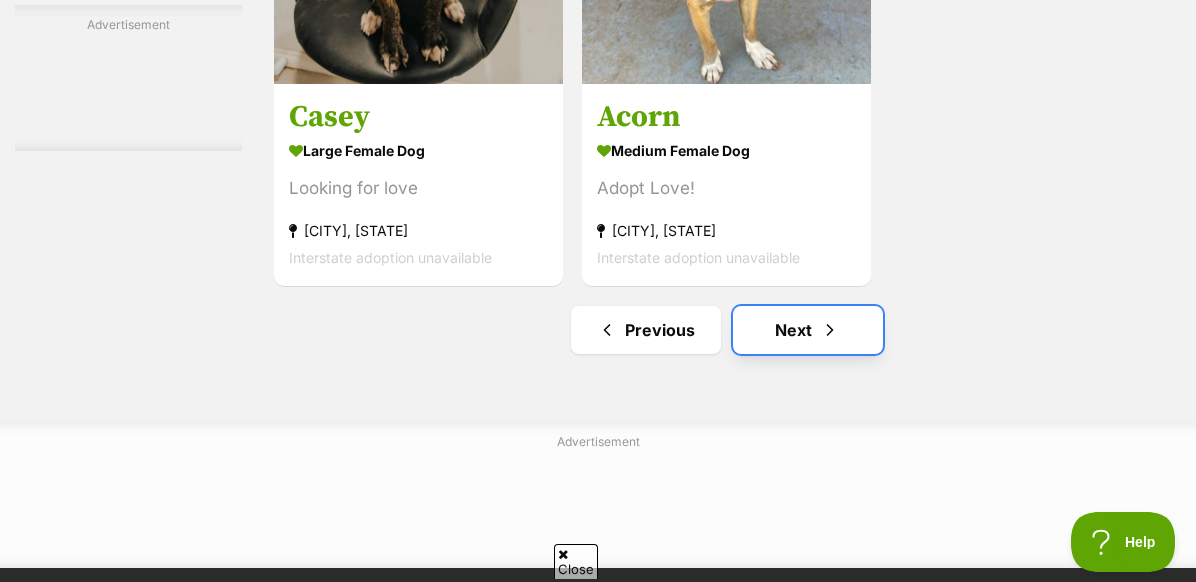 click at bounding box center (830, 330) 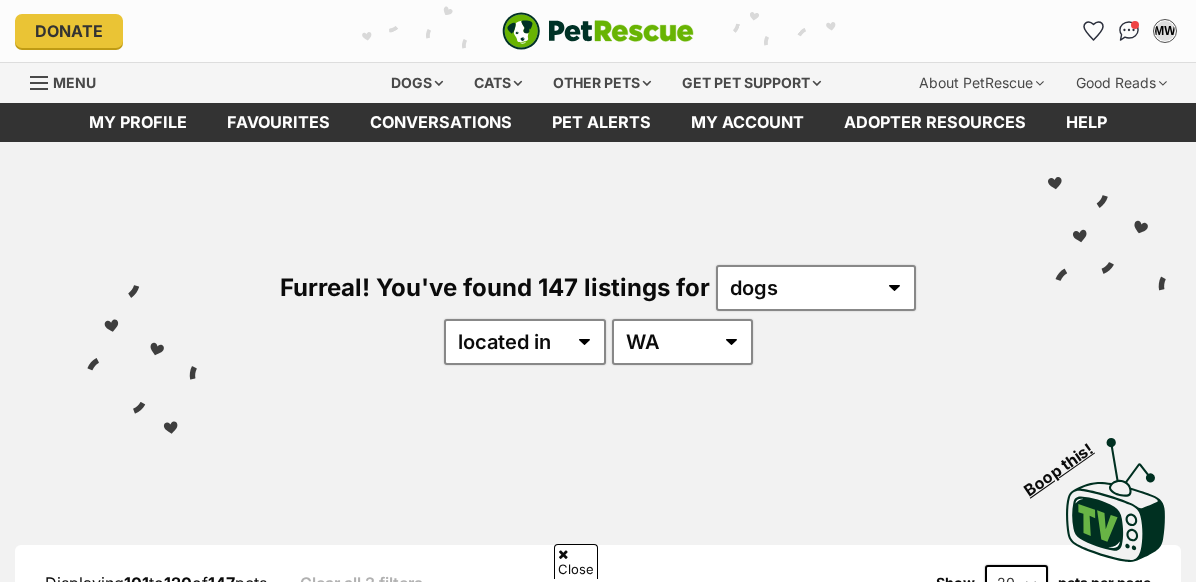 scroll, scrollTop: 474, scrollLeft: 0, axis: vertical 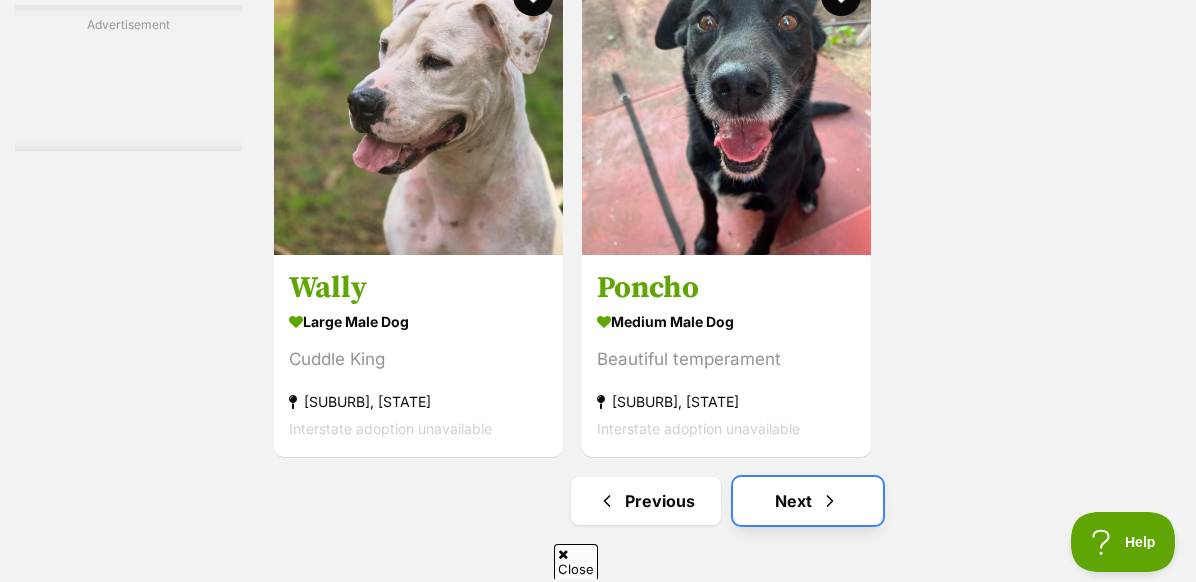 click on "Next" at bounding box center [808, 501] 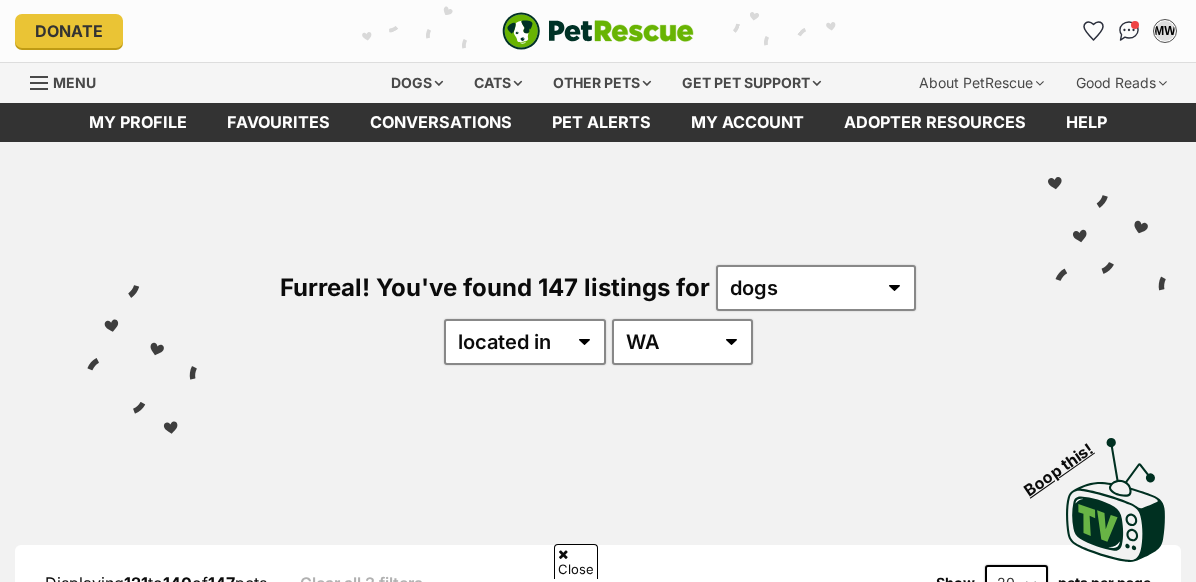 scroll, scrollTop: 437, scrollLeft: 0, axis: vertical 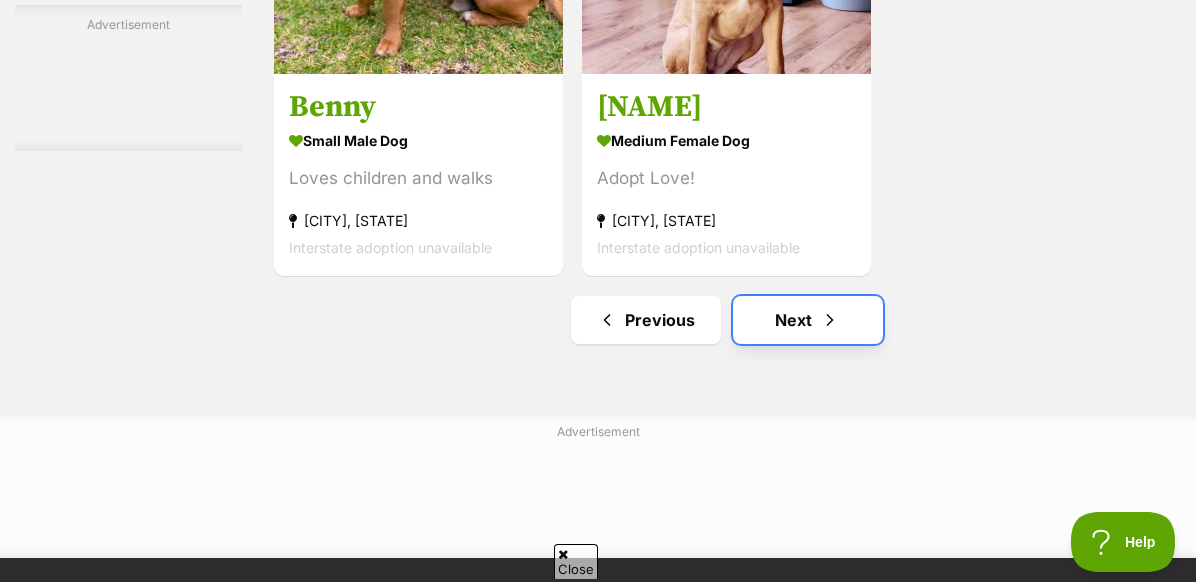 click on "Next" at bounding box center (808, 320) 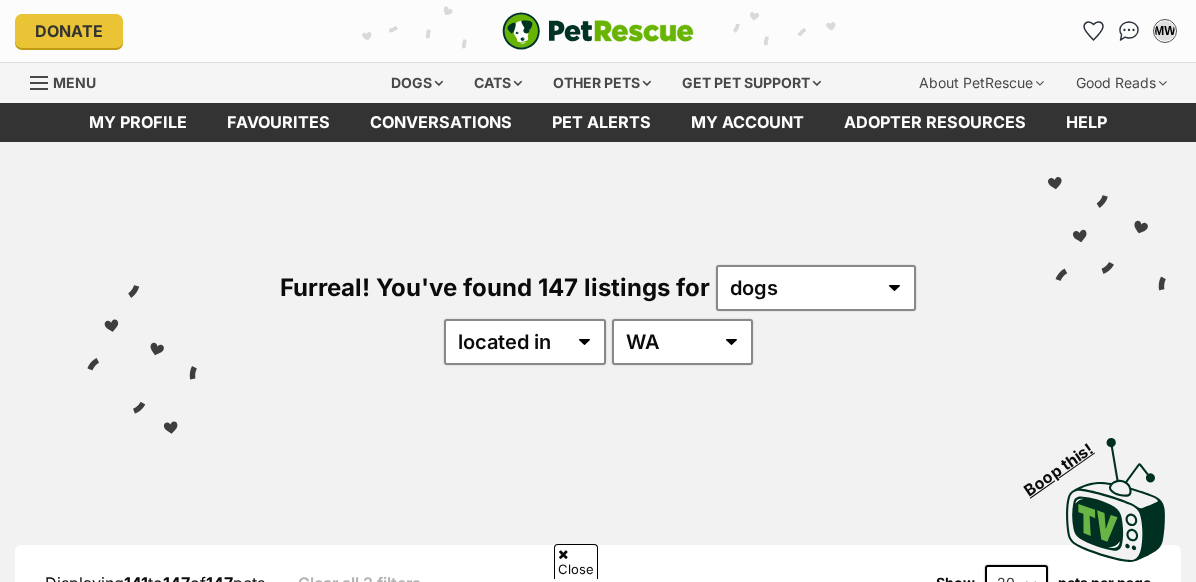 scroll, scrollTop: 399, scrollLeft: 0, axis: vertical 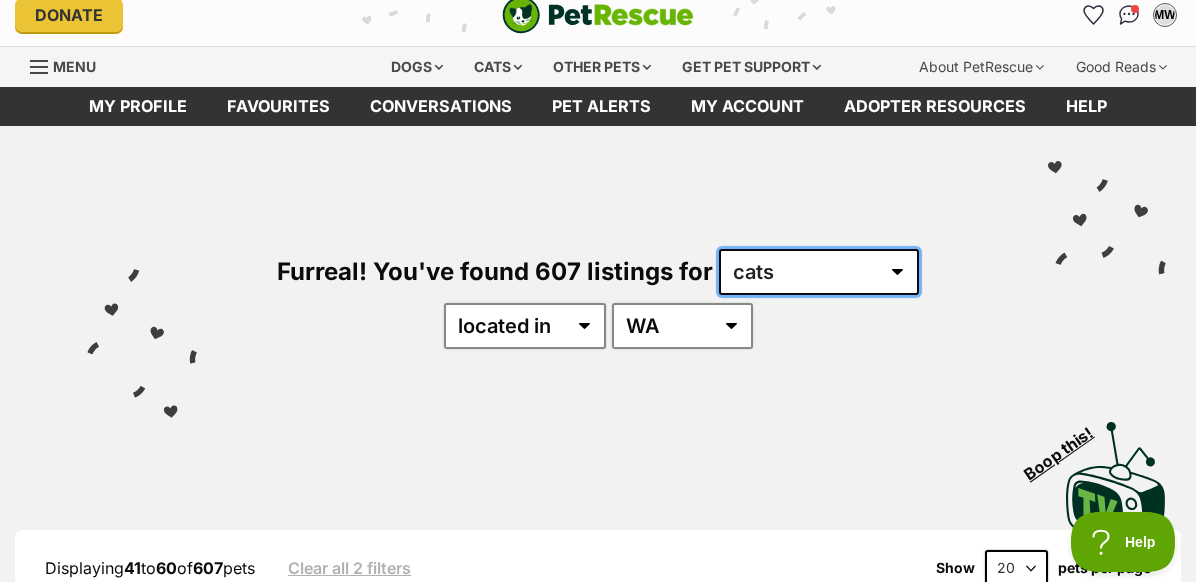 click on "any type of pet
cats
dogs
other pets" at bounding box center (819, 272) 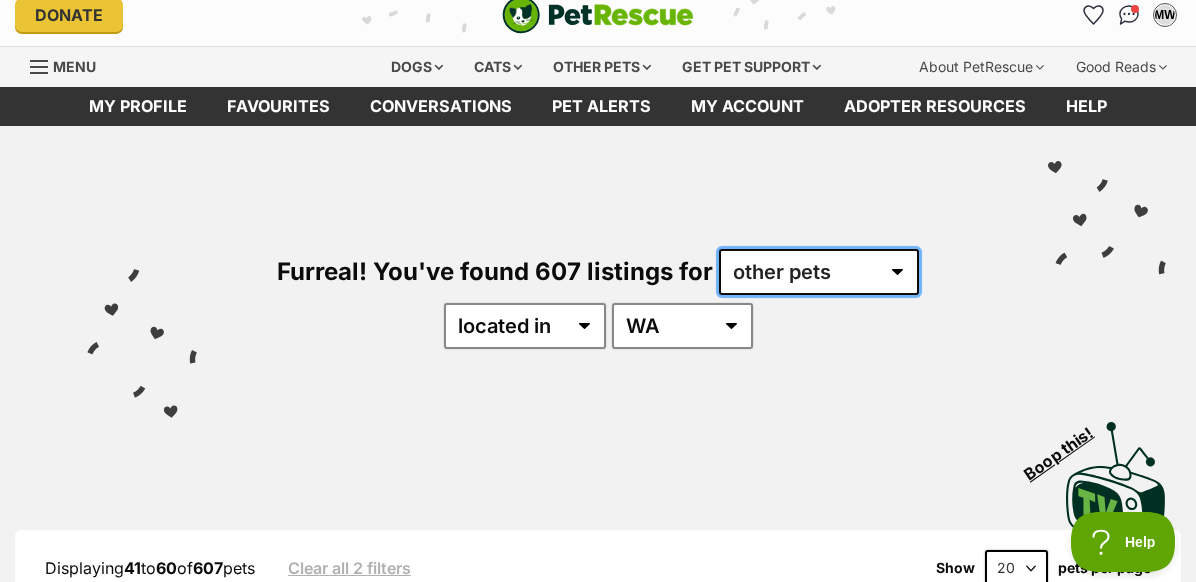 click on "any type of pet
cats
dogs
other pets" at bounding box center [819, 272] 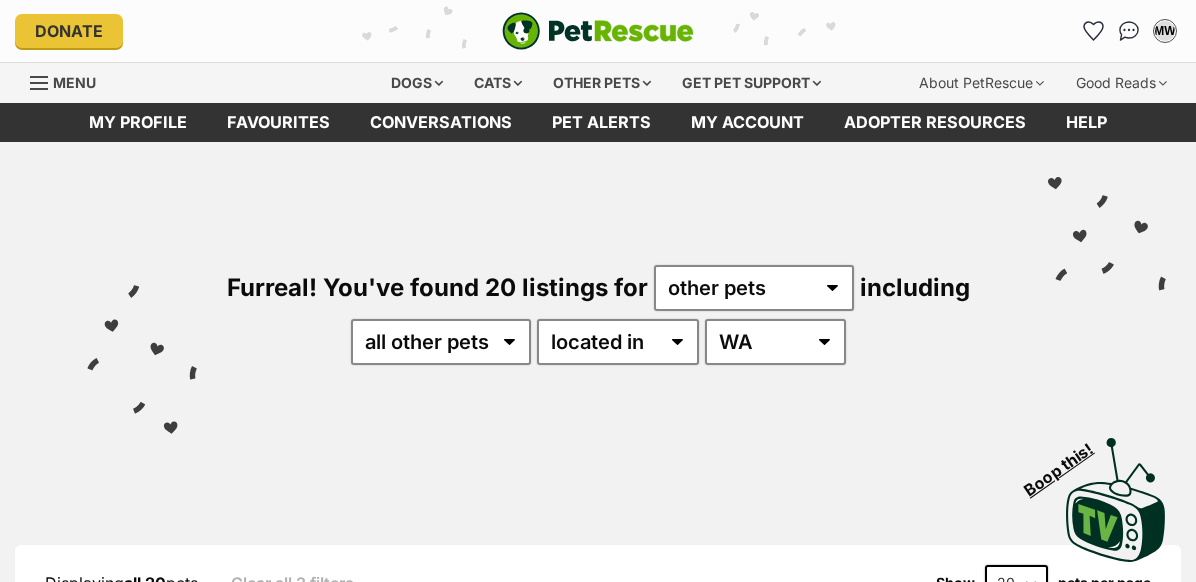 scroll, scrollTop: 0, scrollLeft: 0, axis: both 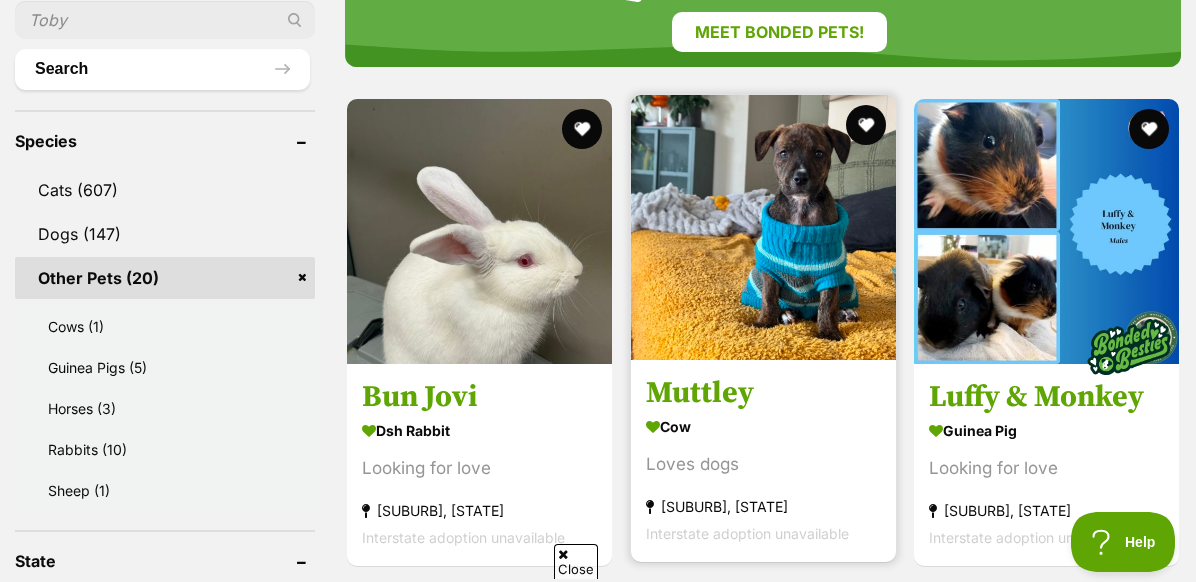 click on "Cow
Loves dogs
[SUBURB], [STATE]
Interstate adoption unavailable" at bounding box center (763, 479) 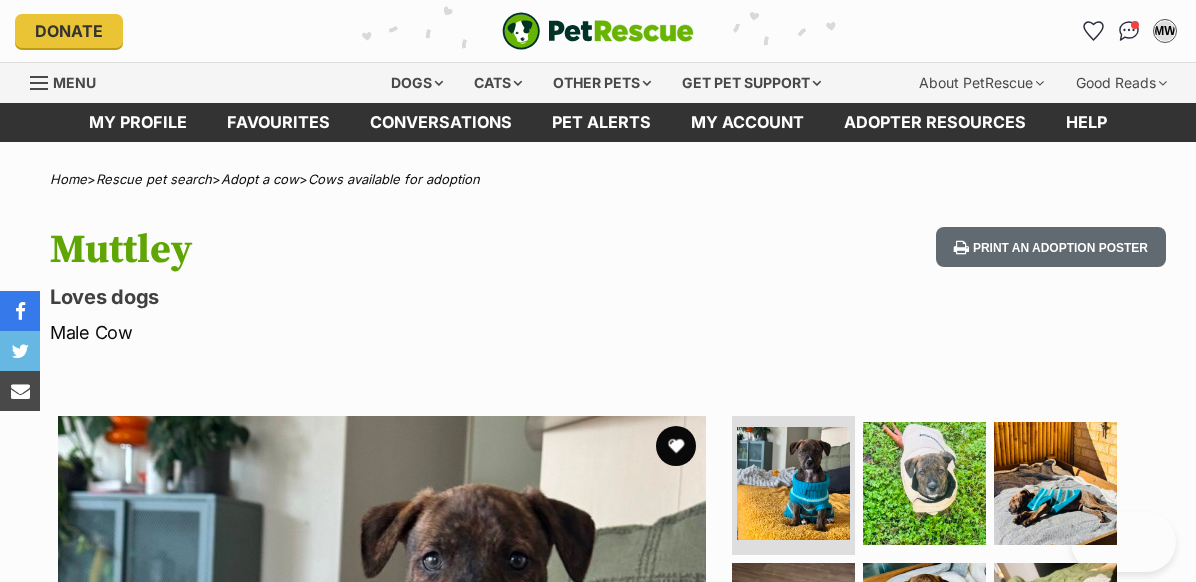 scroll, scrollTop: 0, scrollLeft: 0, axis: both 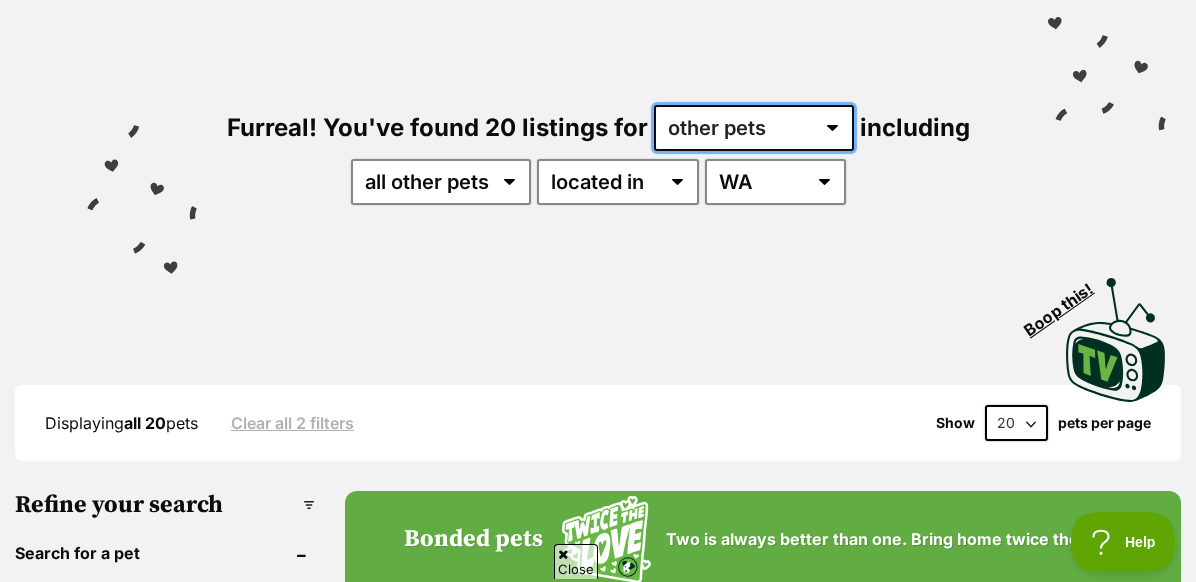 click on "any type of pet
cats
dogs
other pets" at bounding box center (754, 128) 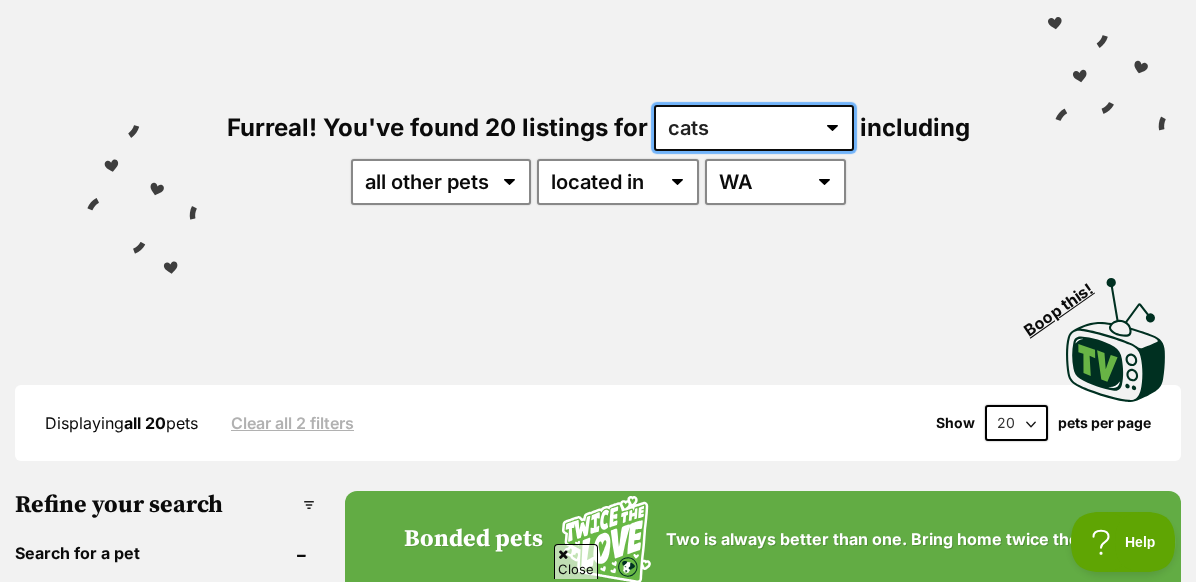 click on "any type of pet
cats
dogs
other pets" at bounding box center [754, 128] 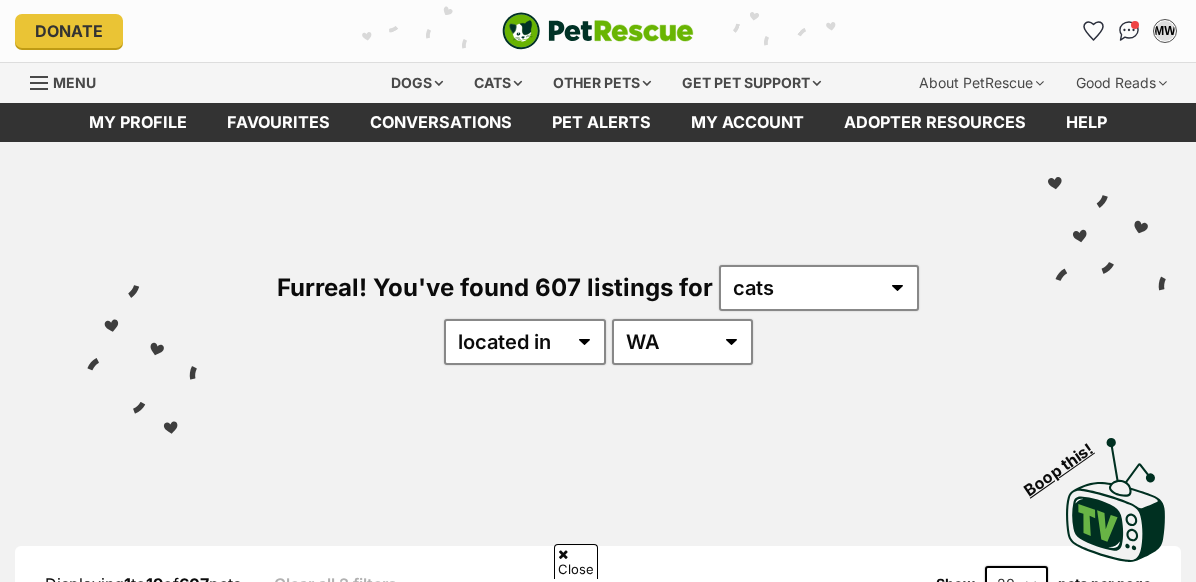 scroll, scrollTop: 278, scrollLeft: 0, axis: vertical 